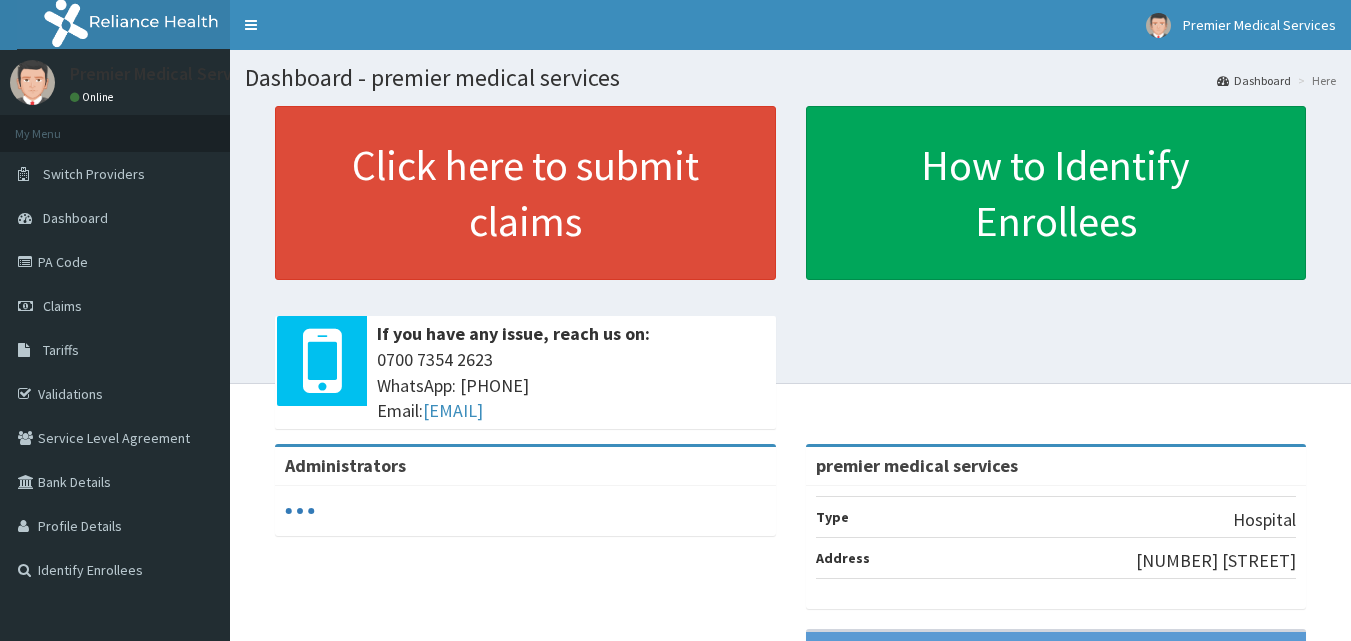 scroll, scrollTop: 0, scrollLeft: 0, axis: both 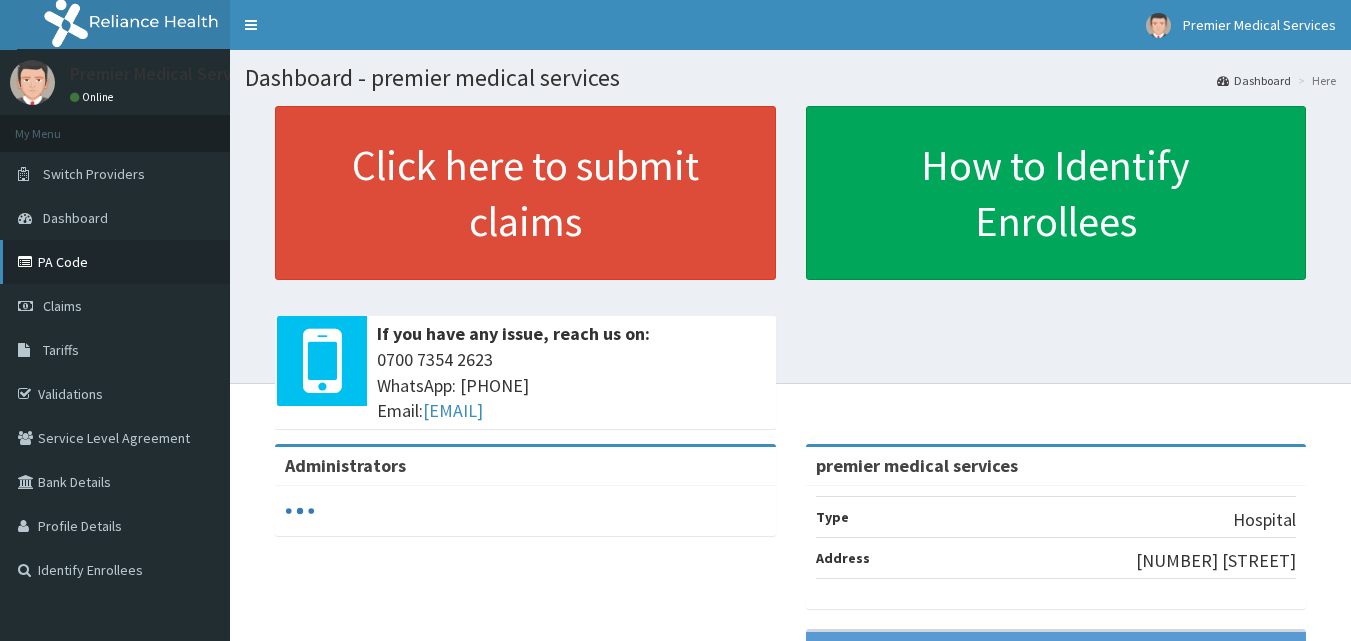 click on "PA Code" at bounding box center (115, 262) 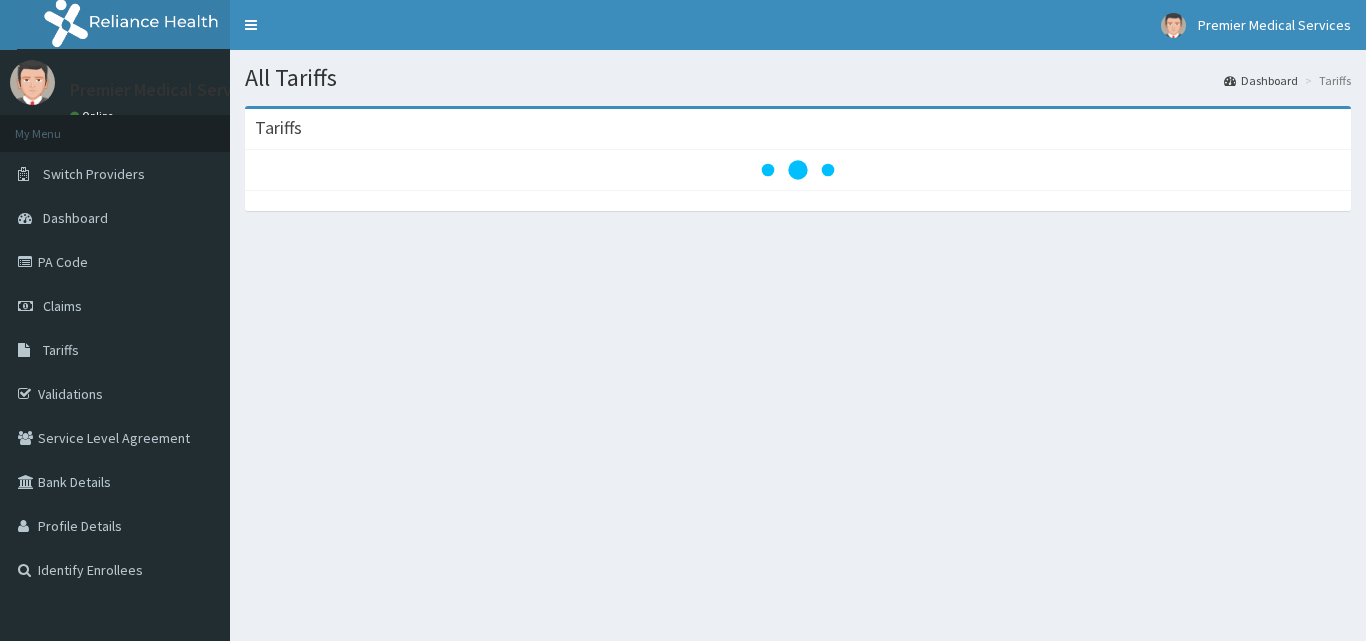 scroll, scrollTop: 0, scrollLeft: 0, axis: both 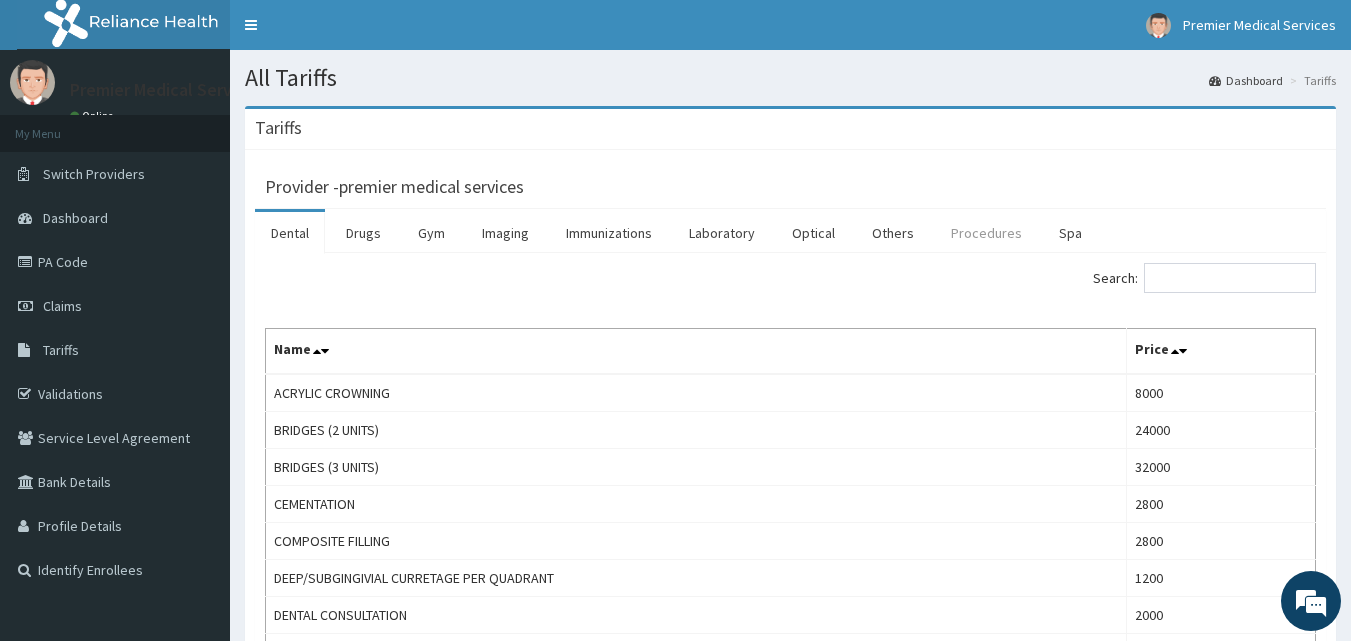 click on "Procedures" at bounding box center (986, 233) 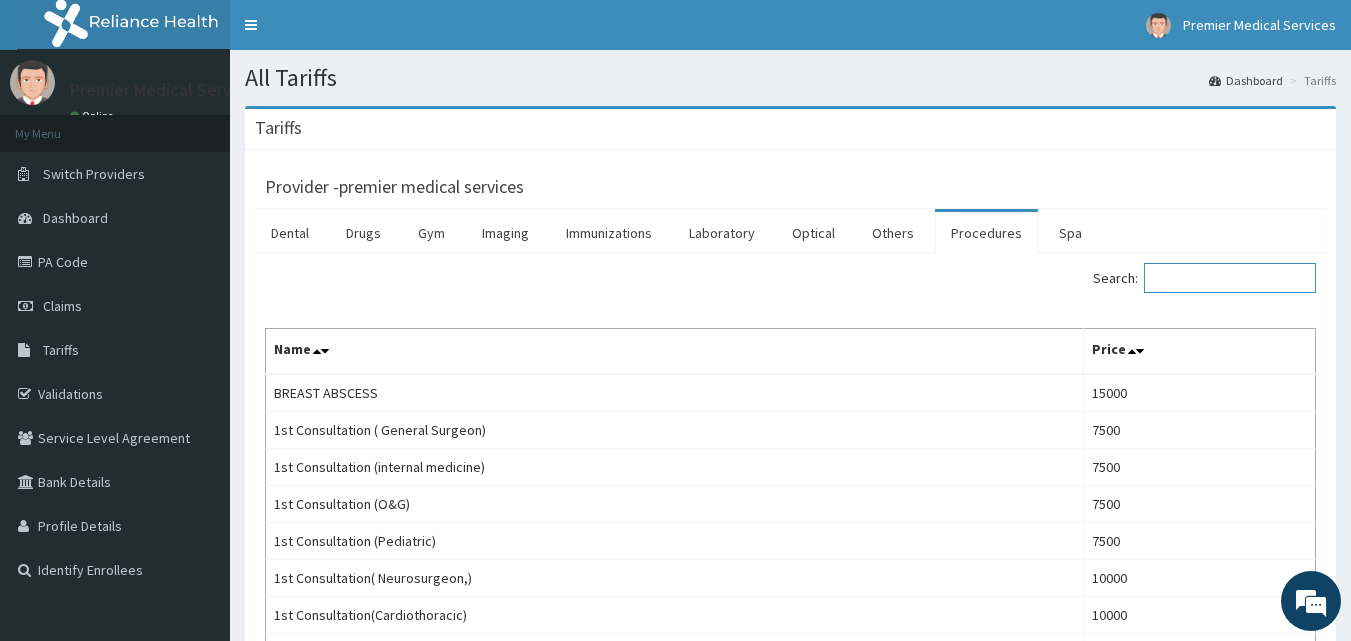 click on "Search:" at bounding box center [1230, 278] 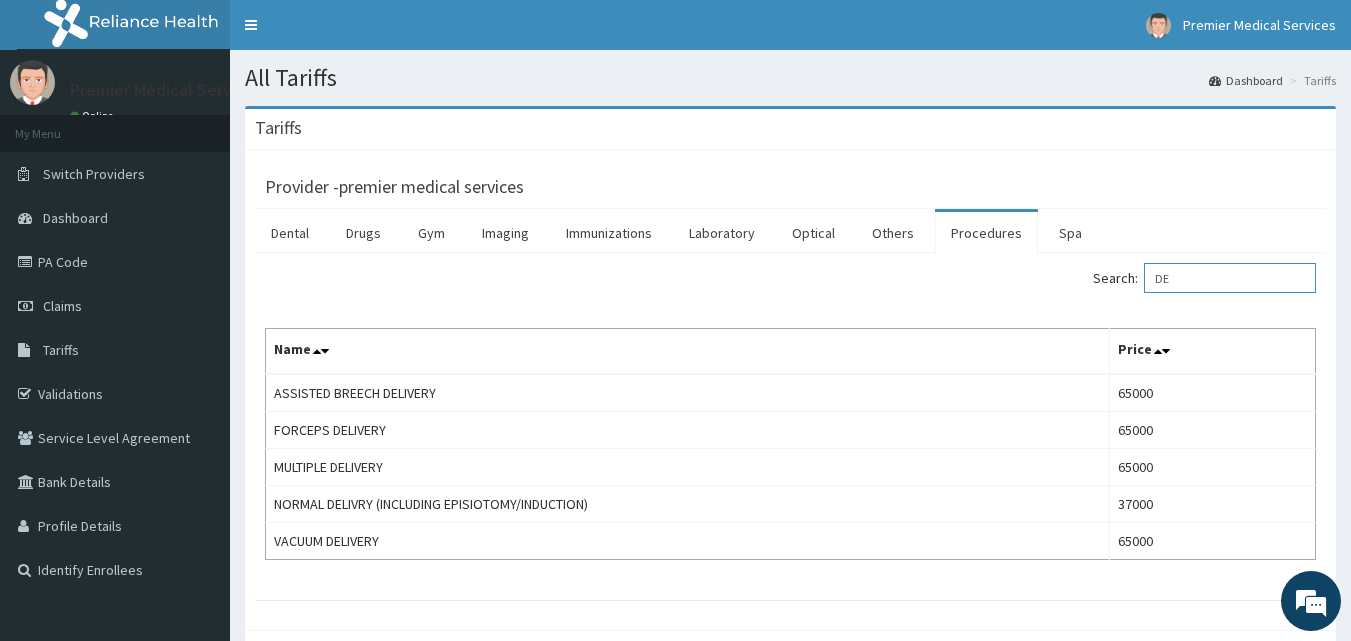 type on "D" 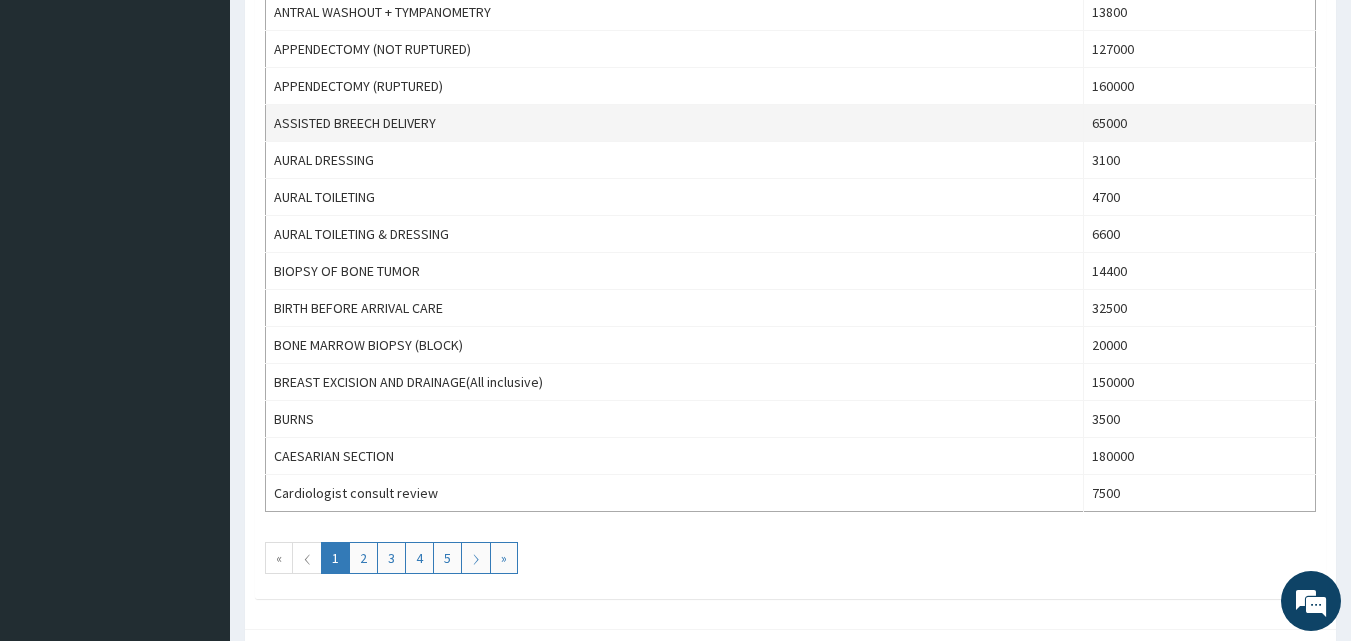 scroll, scrollTop: 1808, scrollLeft: 0, axis: vertical 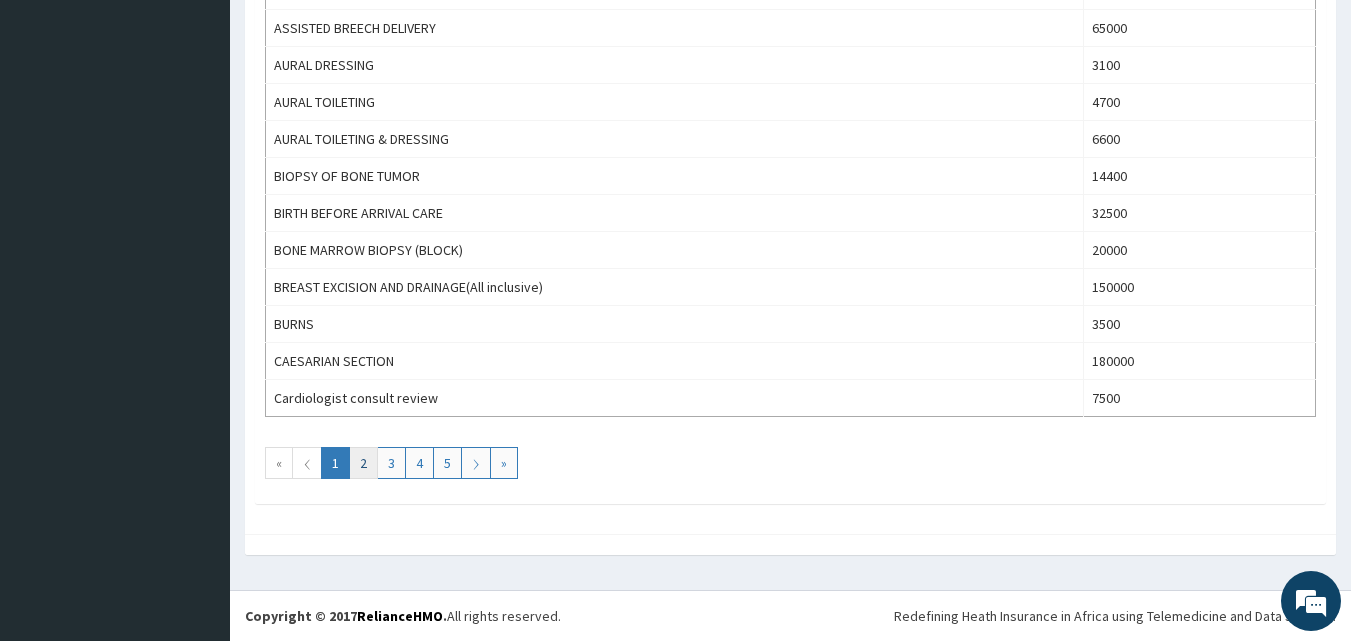 click on "2" at bounding box center (363, 463) 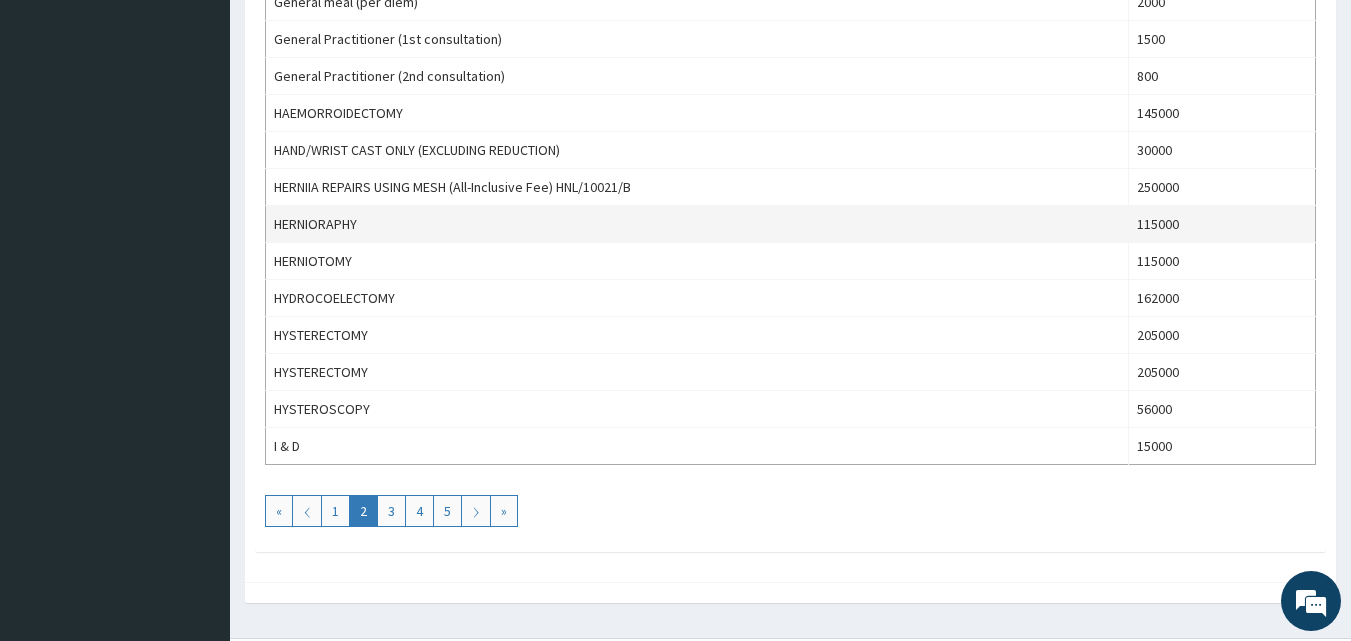 scroll, scrollTop: 1800, scrollLeft: 0, axis: vertical 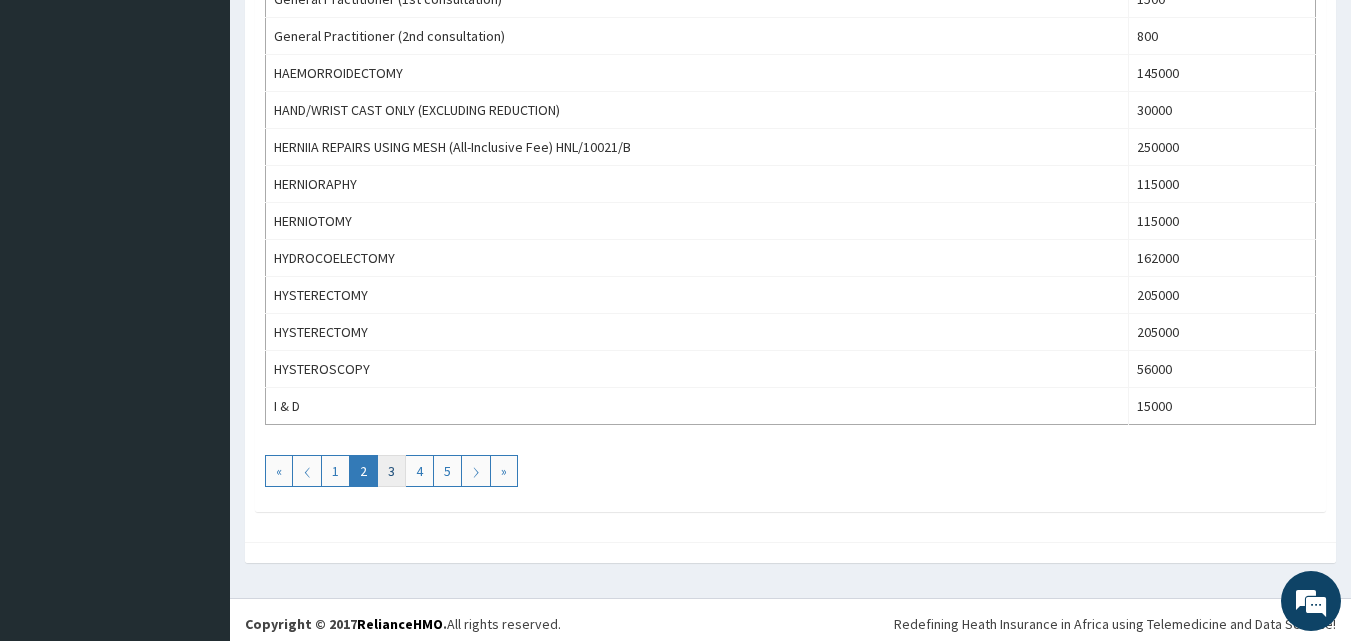 click on "3" at bounding box center [391, 471] 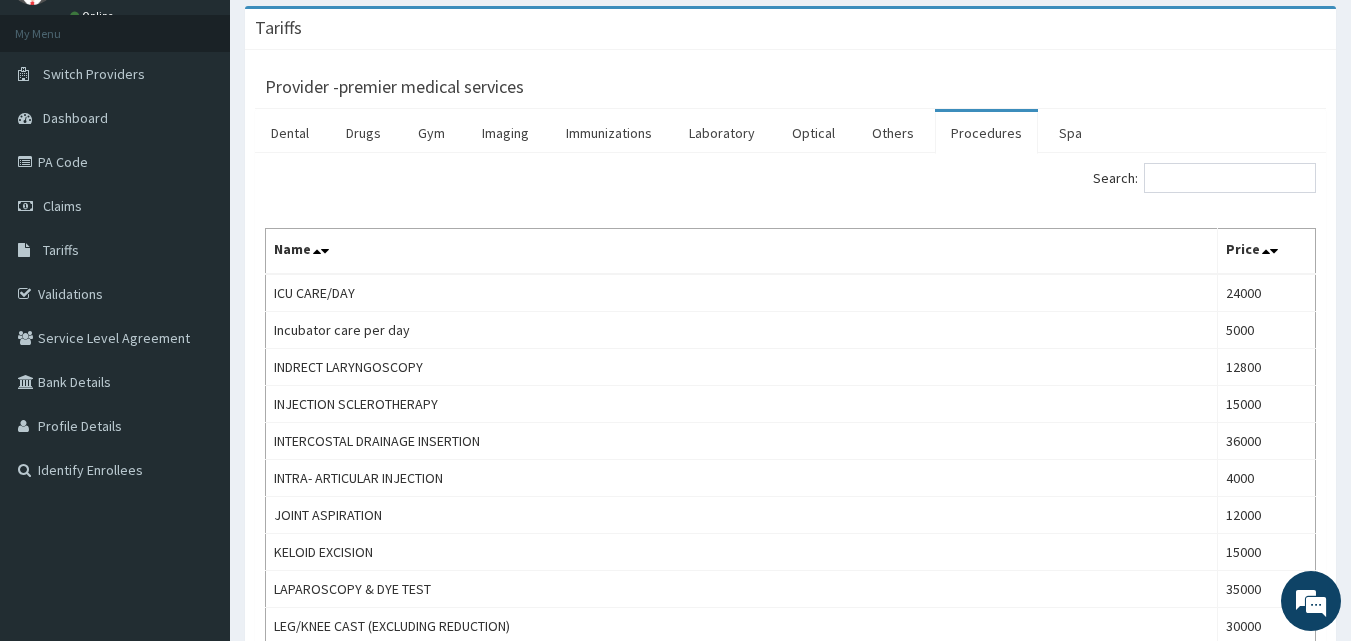 scroll, scrollTop: 0, scrollLeft: 0, axis: both 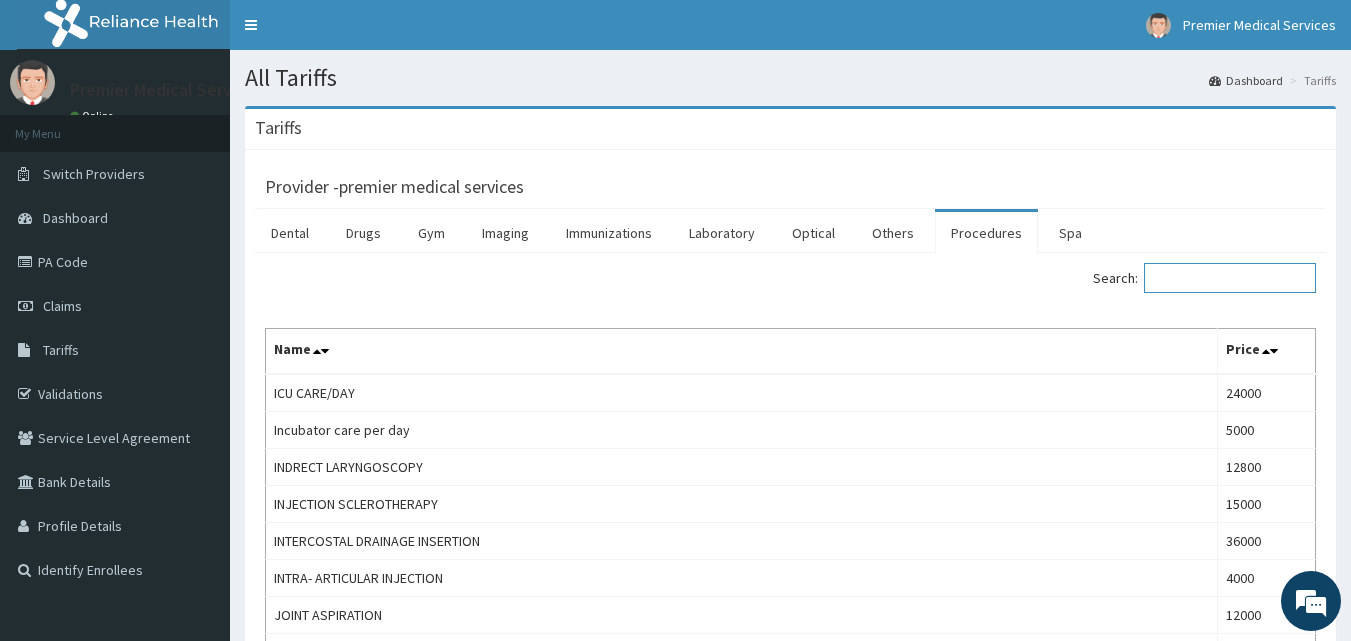 click on "Search:" at bounding box center [1230, 278] 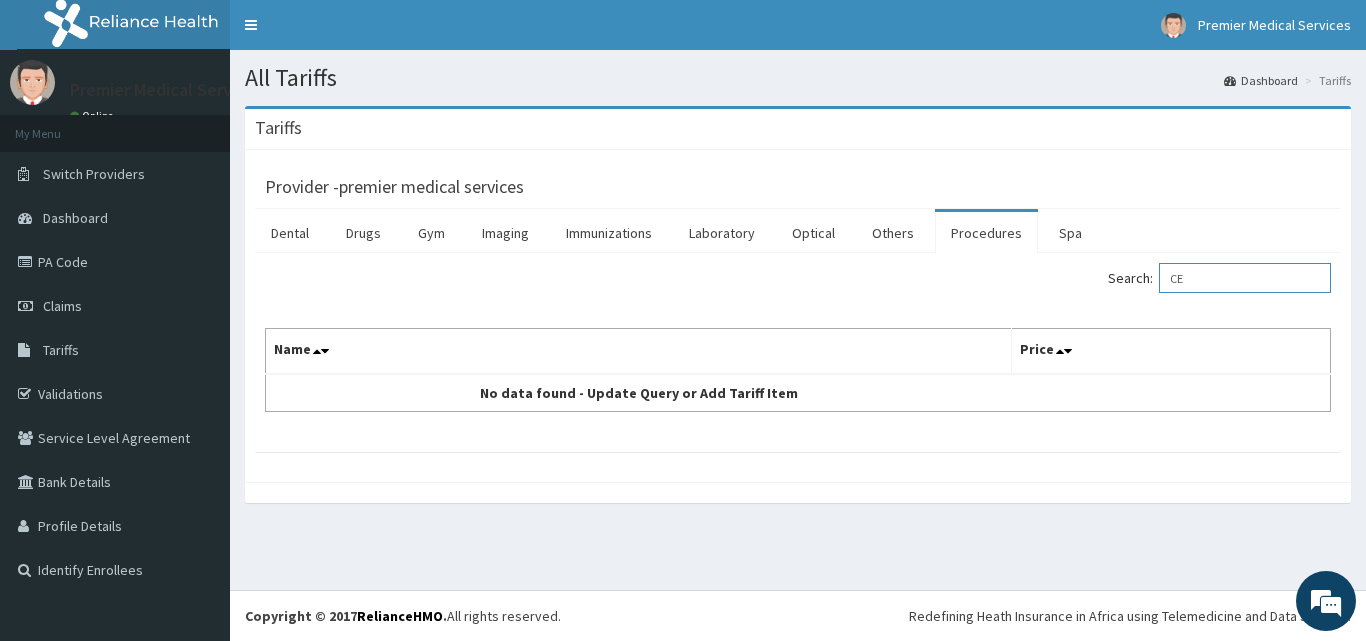 type on "C" 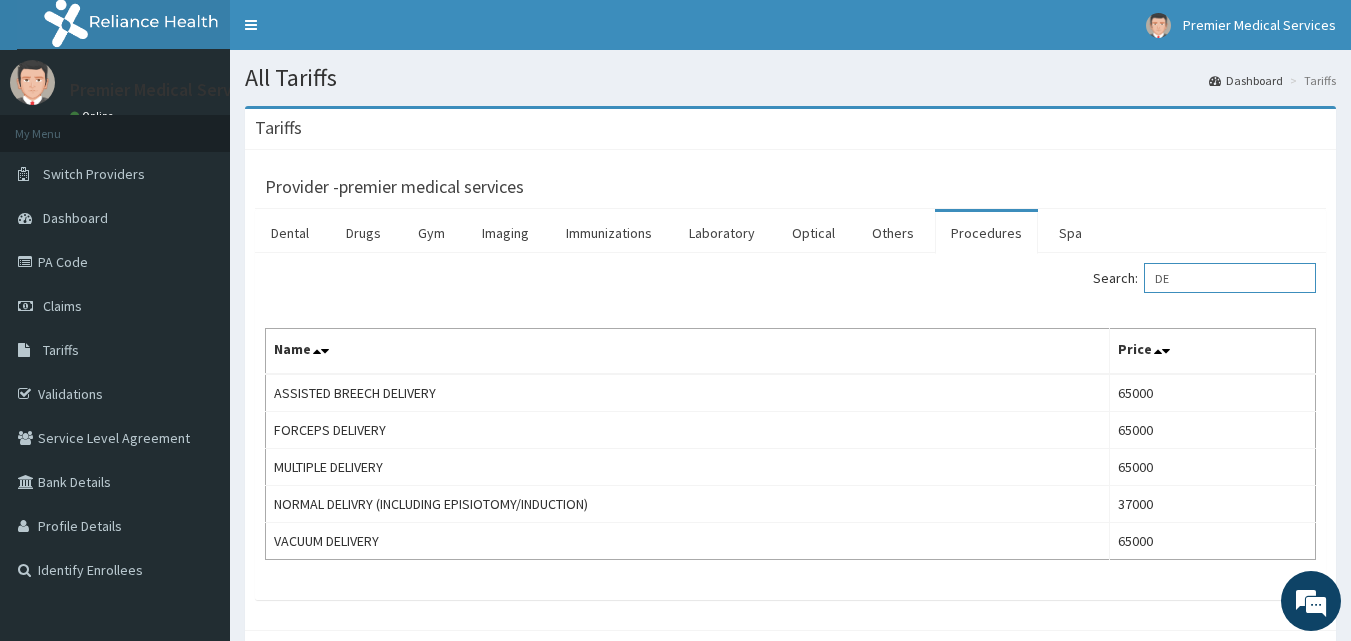 type on "D" 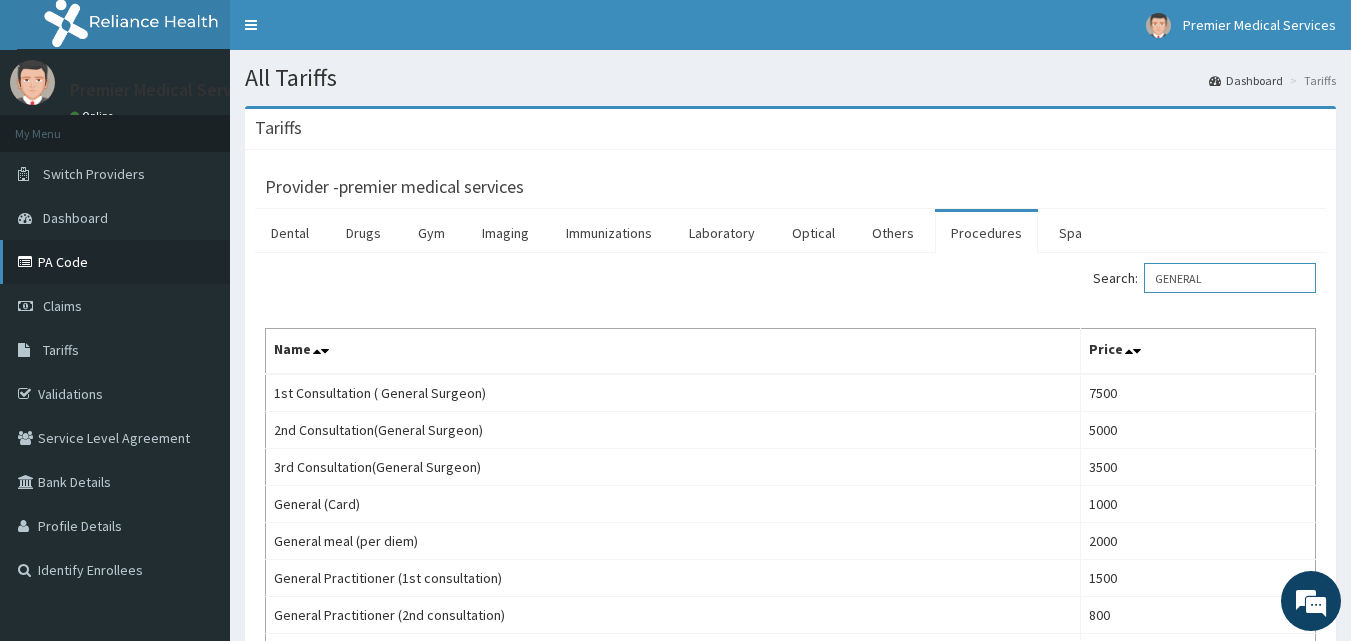 type on "GENERAL" 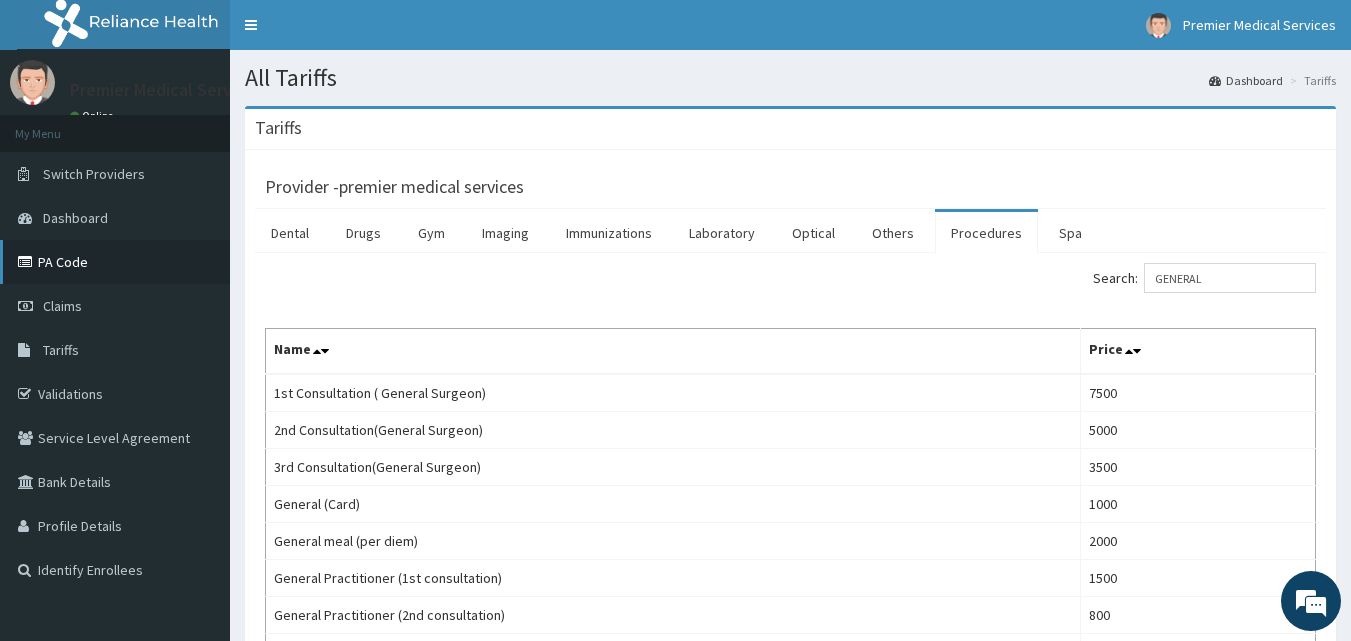 click on "PA Code" at bounding box center [115, 262] 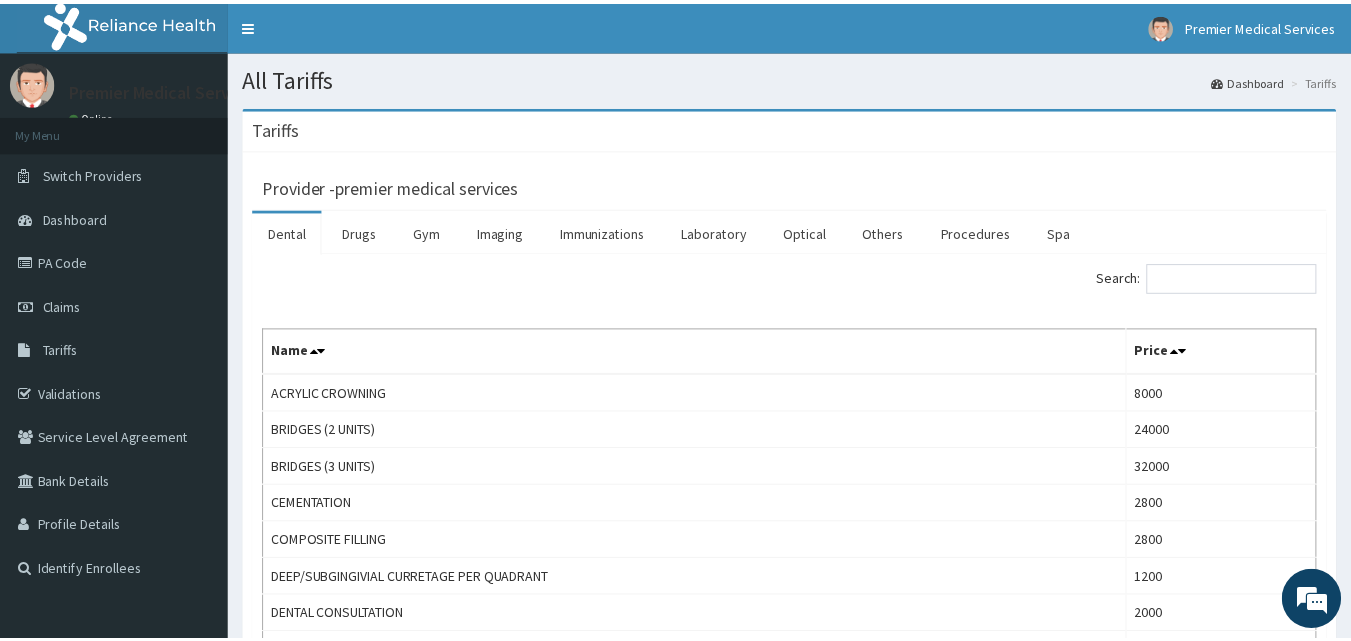 scroll, scrollTop: 0, scrollLeft: 0, axis: both 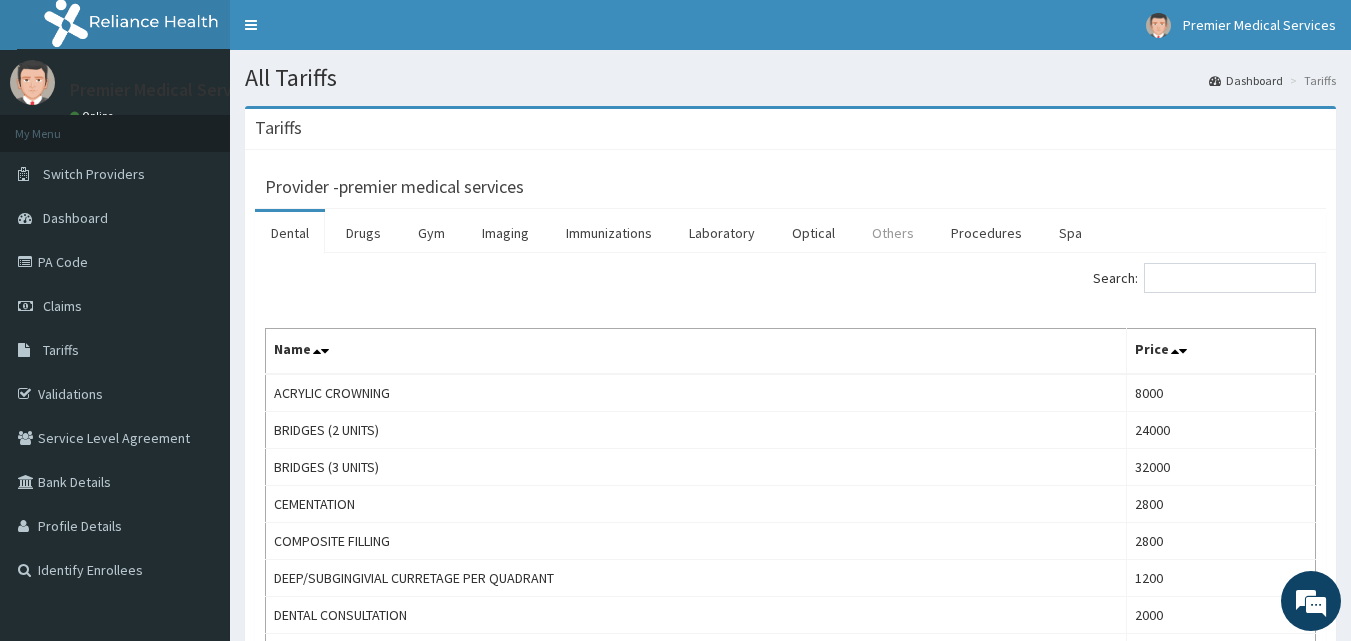 click on "Others" at bounding box center [893, 233] 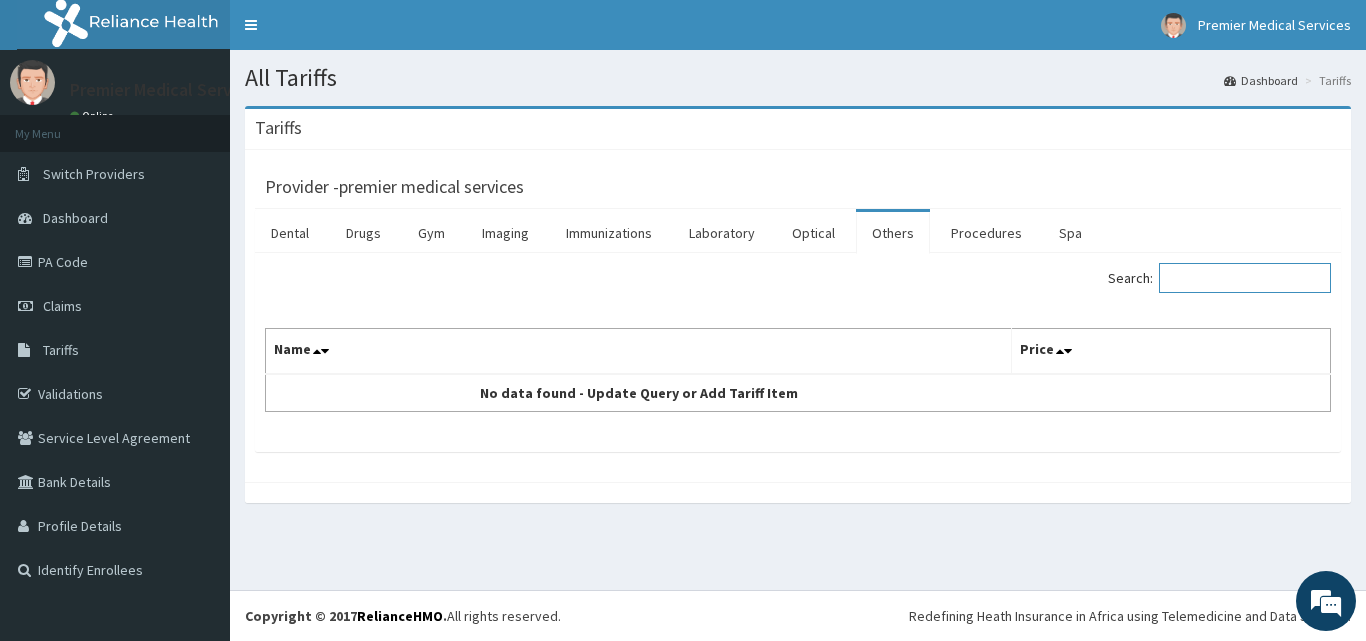 click on "Search:" at bounding box center [1245, 278] 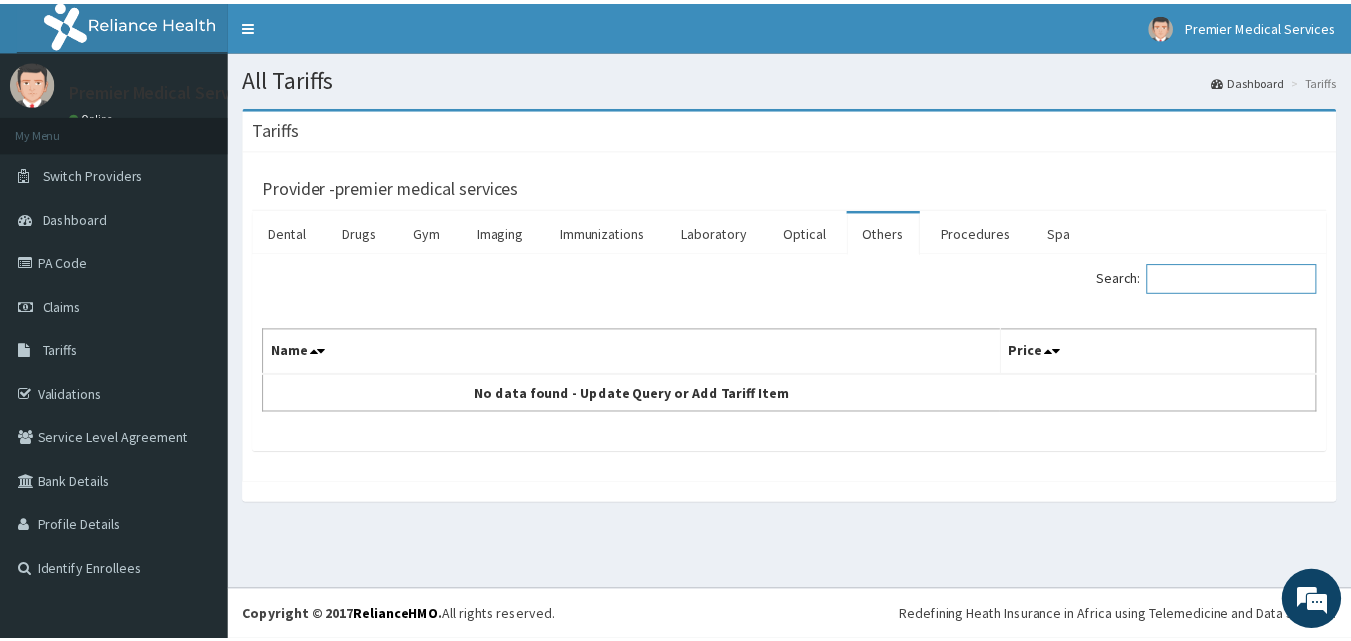 scroll, scrollTop: 0, scrollLeft: 0, axis: both 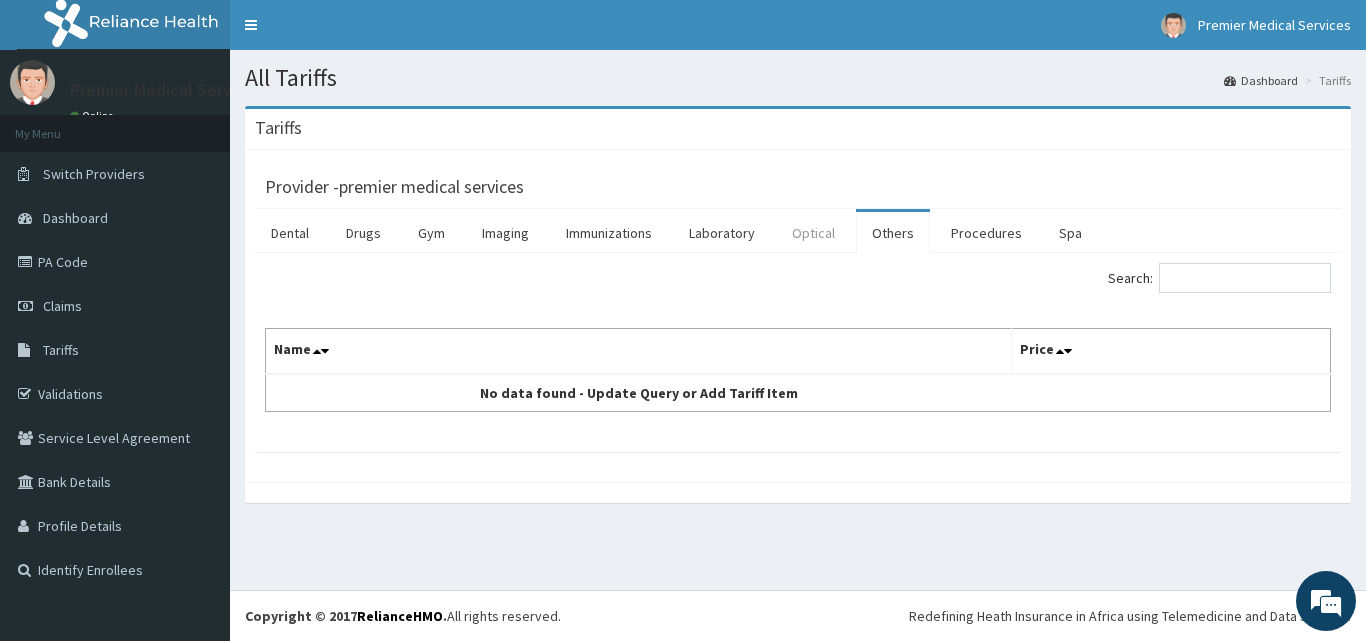 click on "Optical" at bounding box center (813, 233) 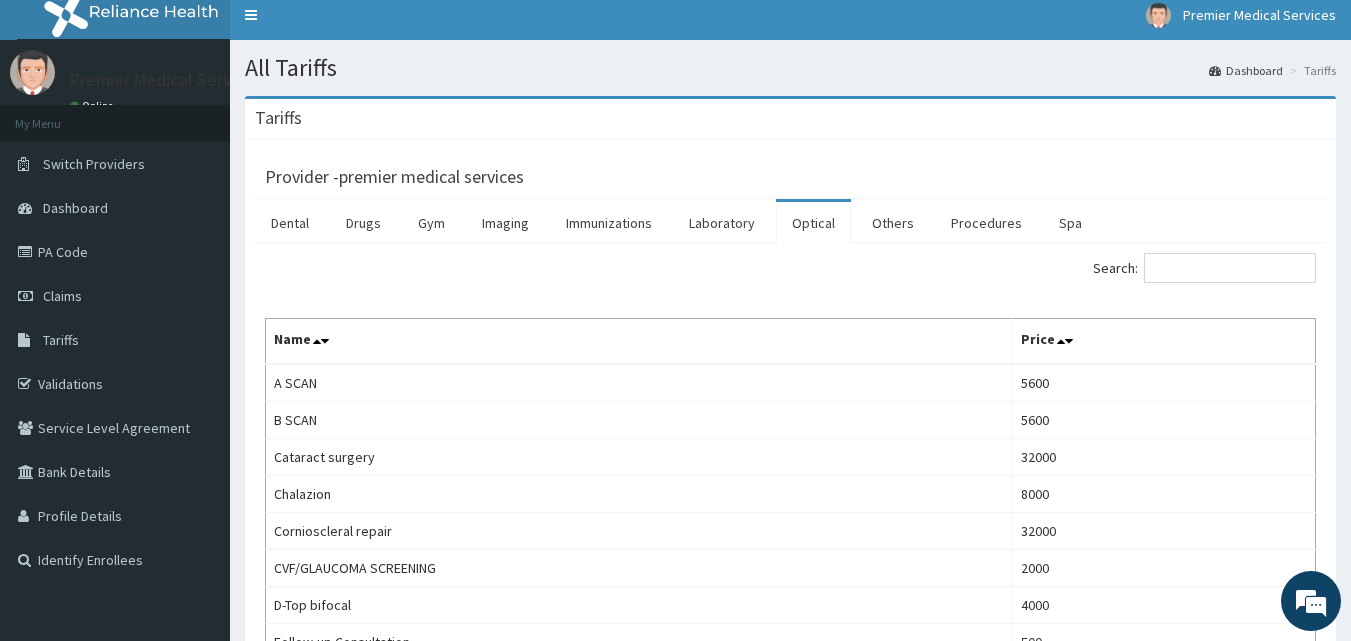 scroll, scrollTop: 0, scrollLeft: 0, axis: both 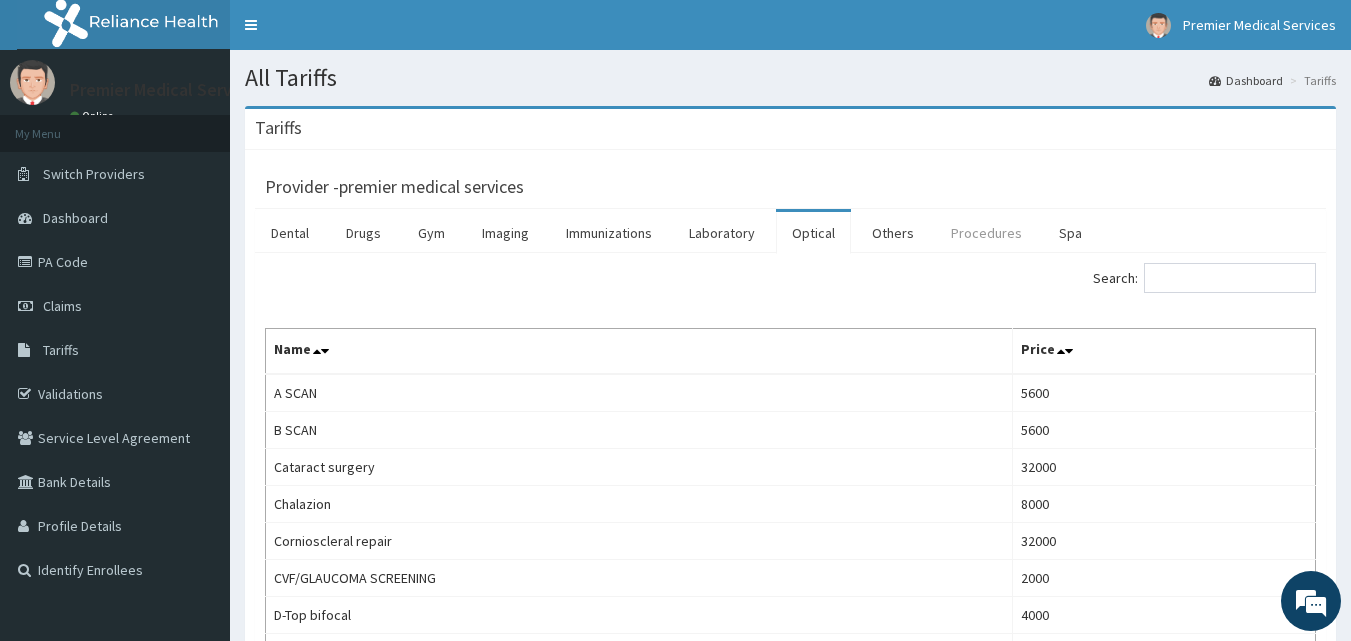 click on "Procedures" at bounding box center (986, 233) 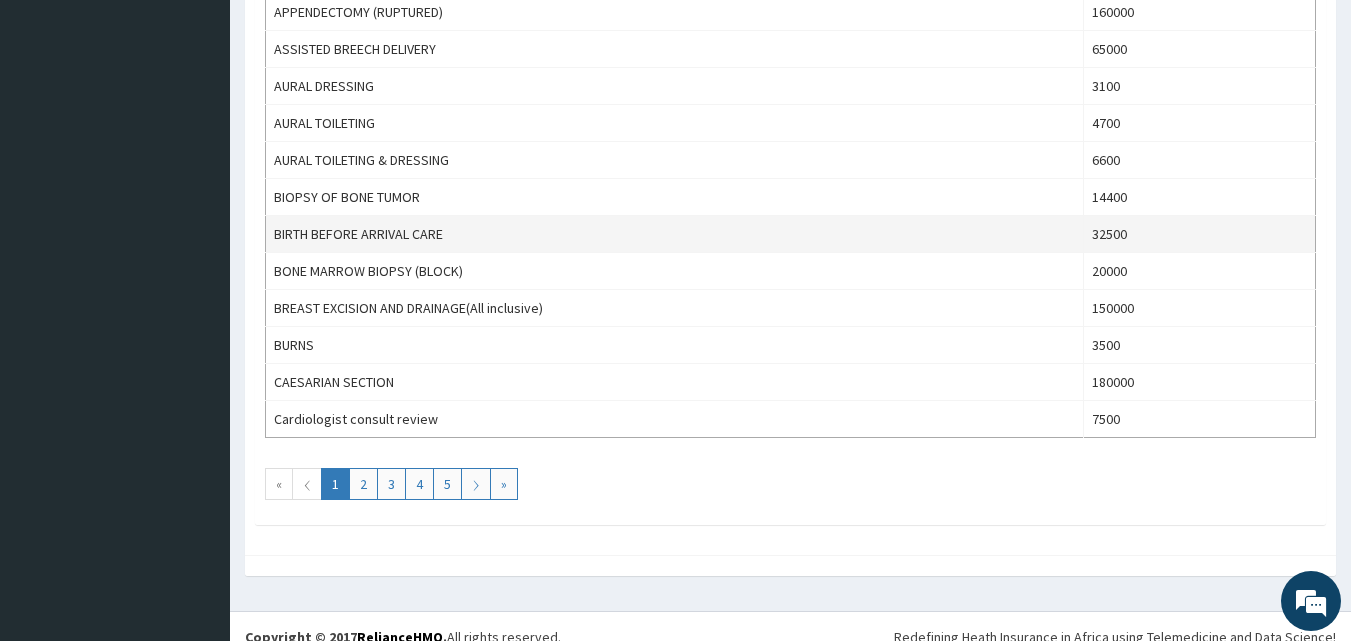 scroll, scrollTop: 1808, scrollLeft: 0, axis: vertical 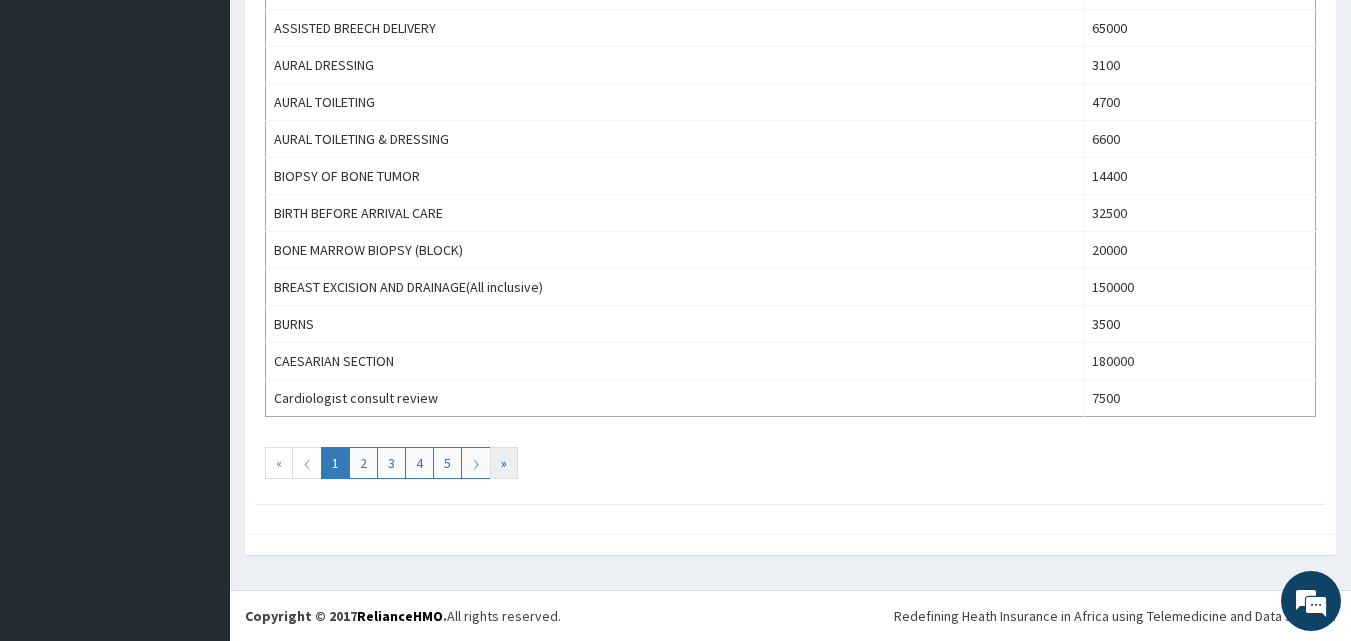 click on "»" at bounding box center (504, 463) 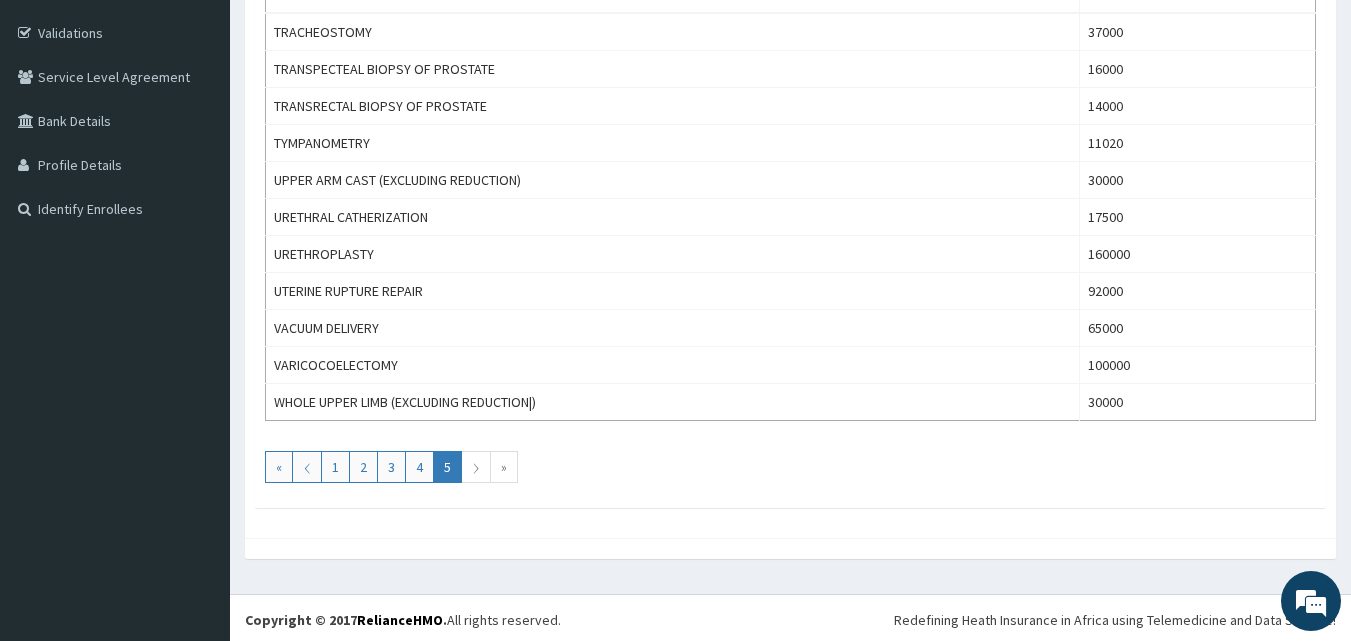 scroll, scrollTop: 365, scrollLeft: 0, axis: vertical 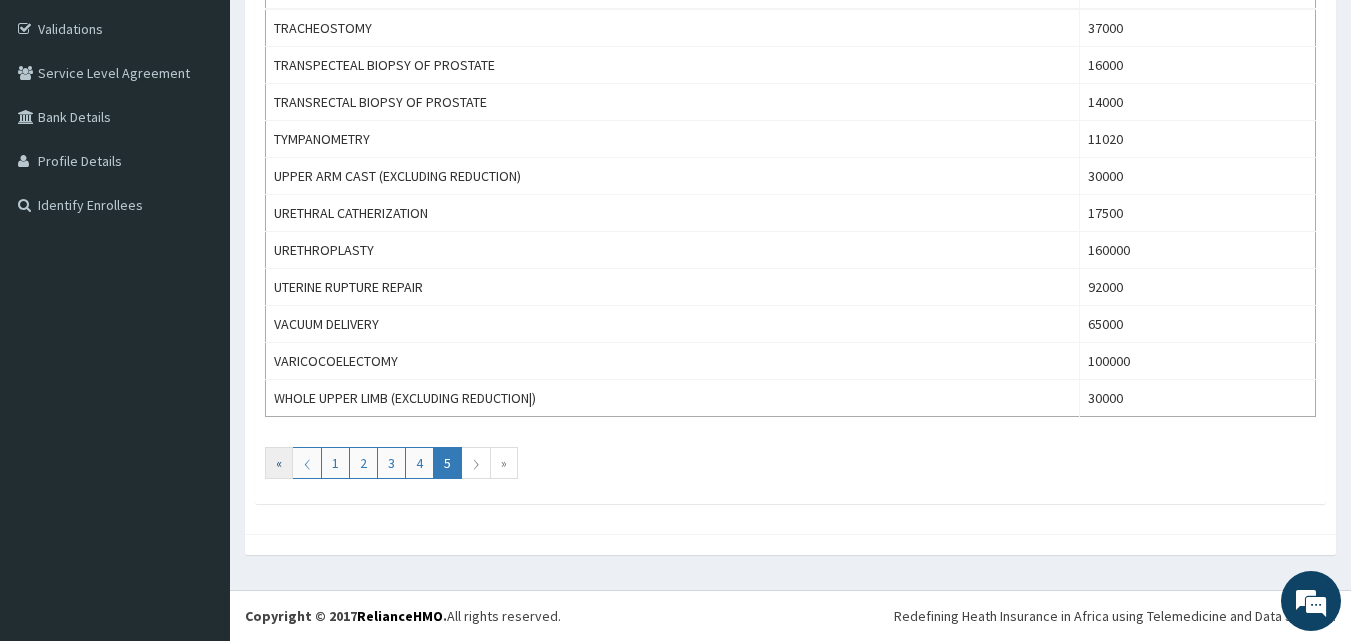 click on "«" at bounding box center [279, 463] 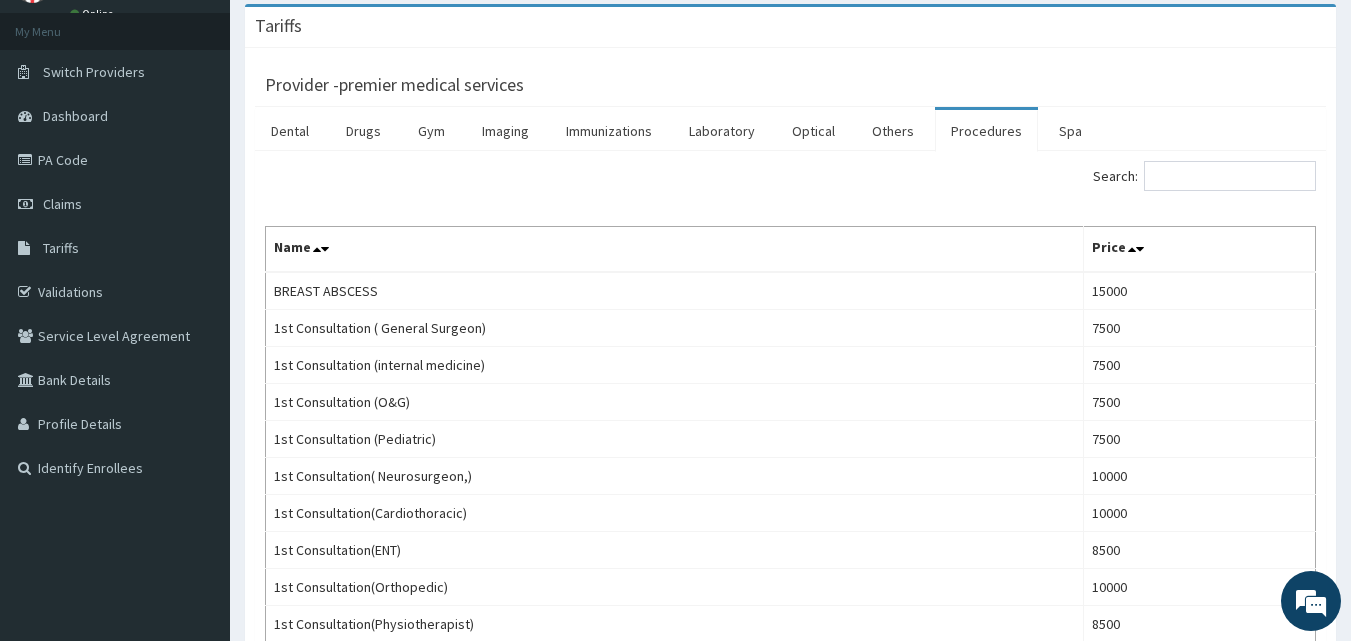 scroll, scrollTop: 100, scrollLeft: 0, axis: vertical 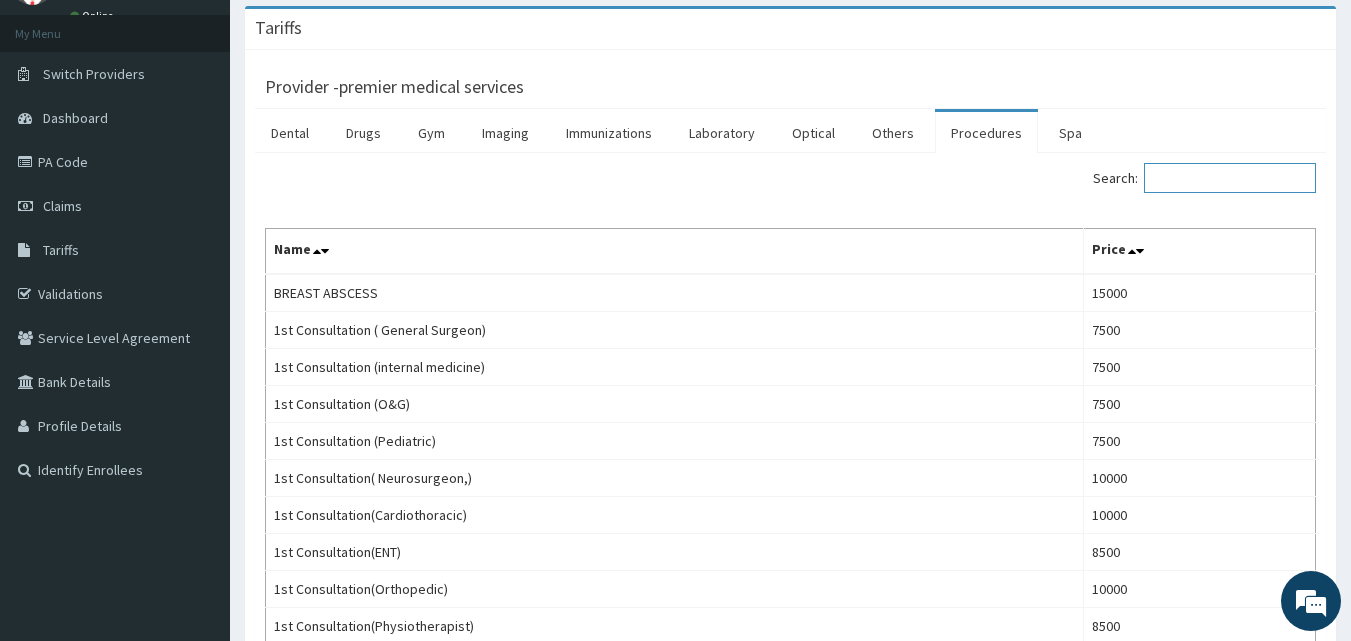 click on "Search:" at bounding box center (1230, 178) 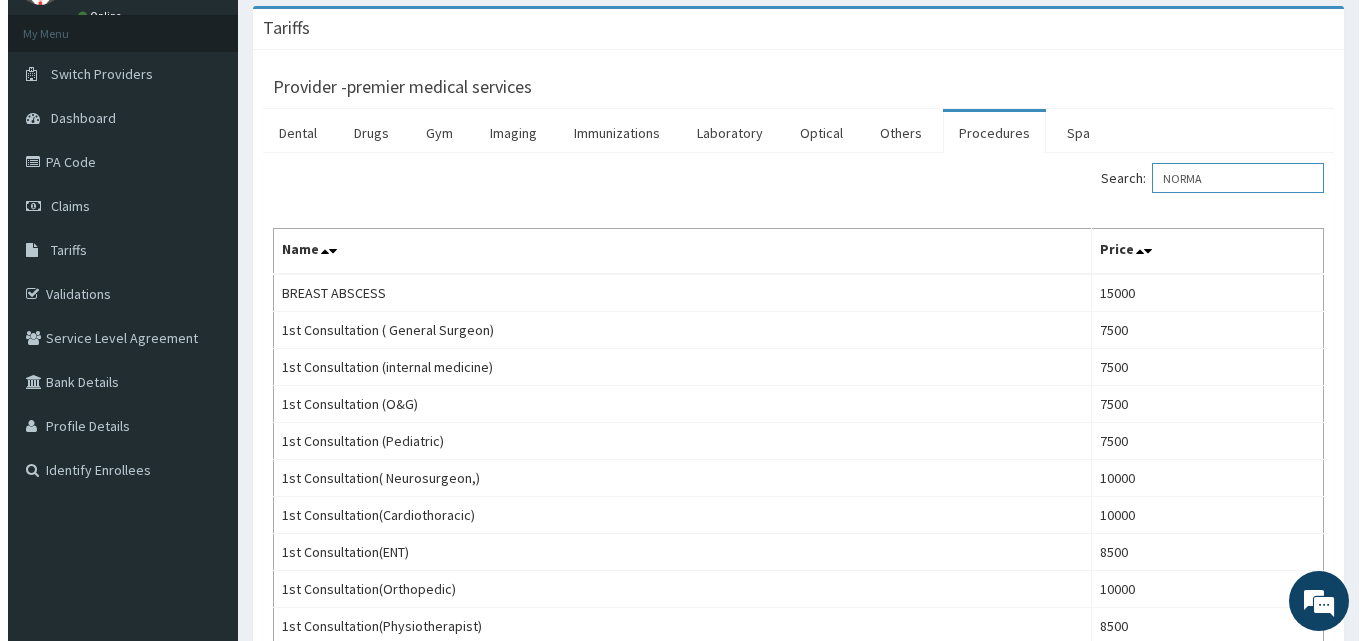 scroll, scrollTop: 0, scrollLeft: 0, axis: both 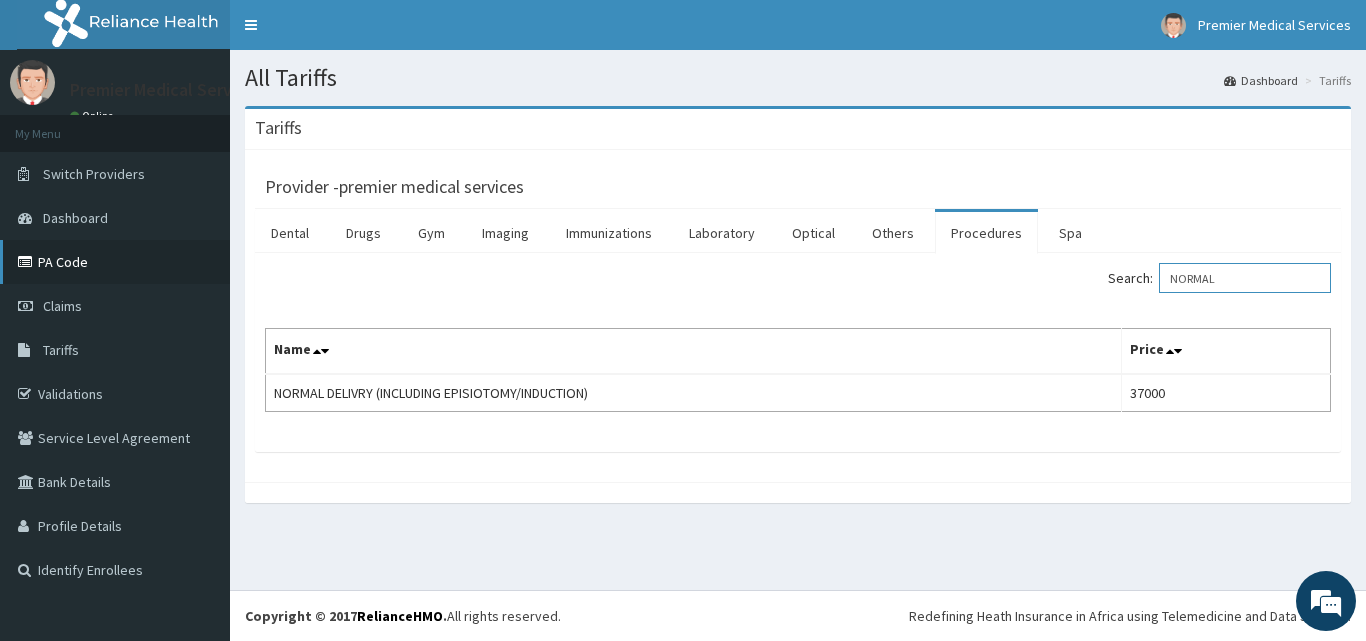 type on "NORMAL" 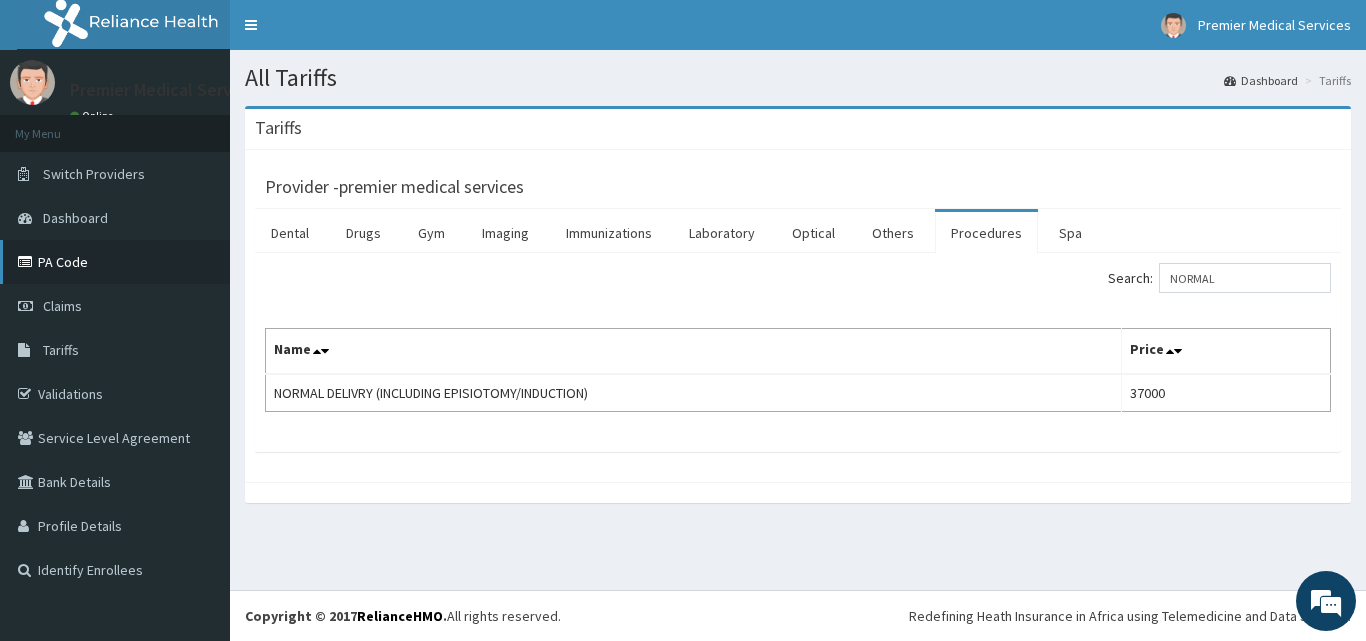 click on "PA Code" at bounding box center (115, 262) 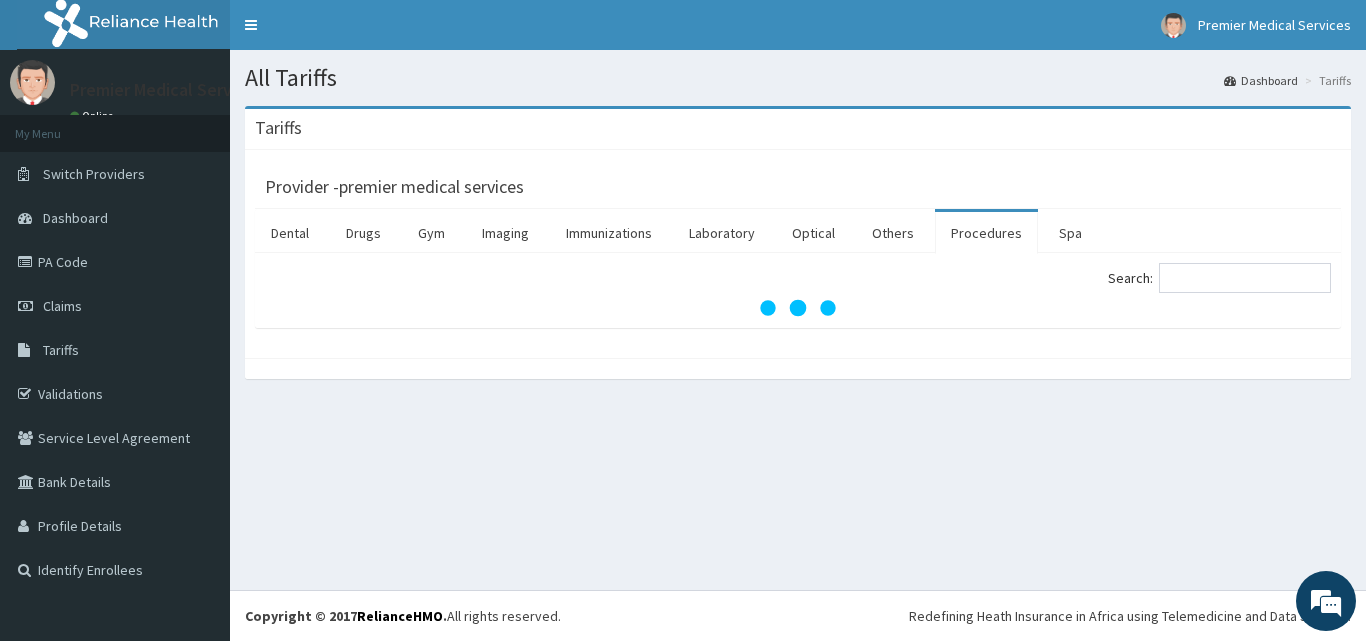scroll, scrollTop: 0, scrollLeft: 0, axis: both 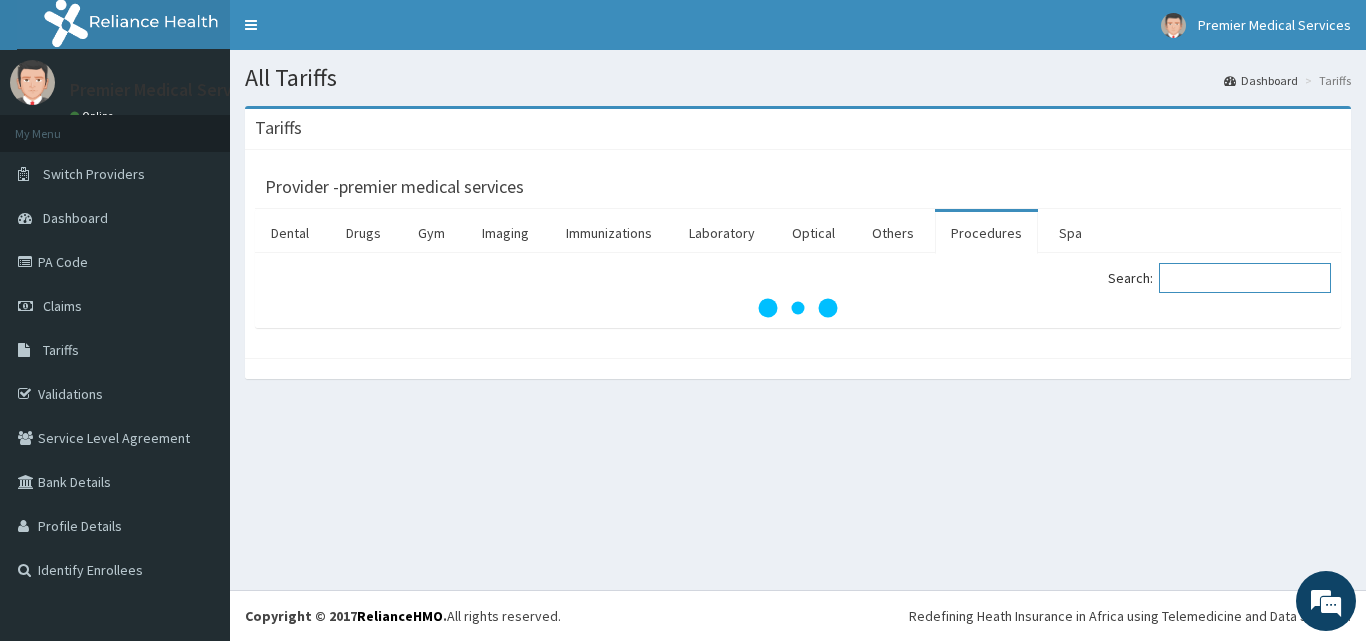 click on "Search:" at bounding box center (1245, 278) 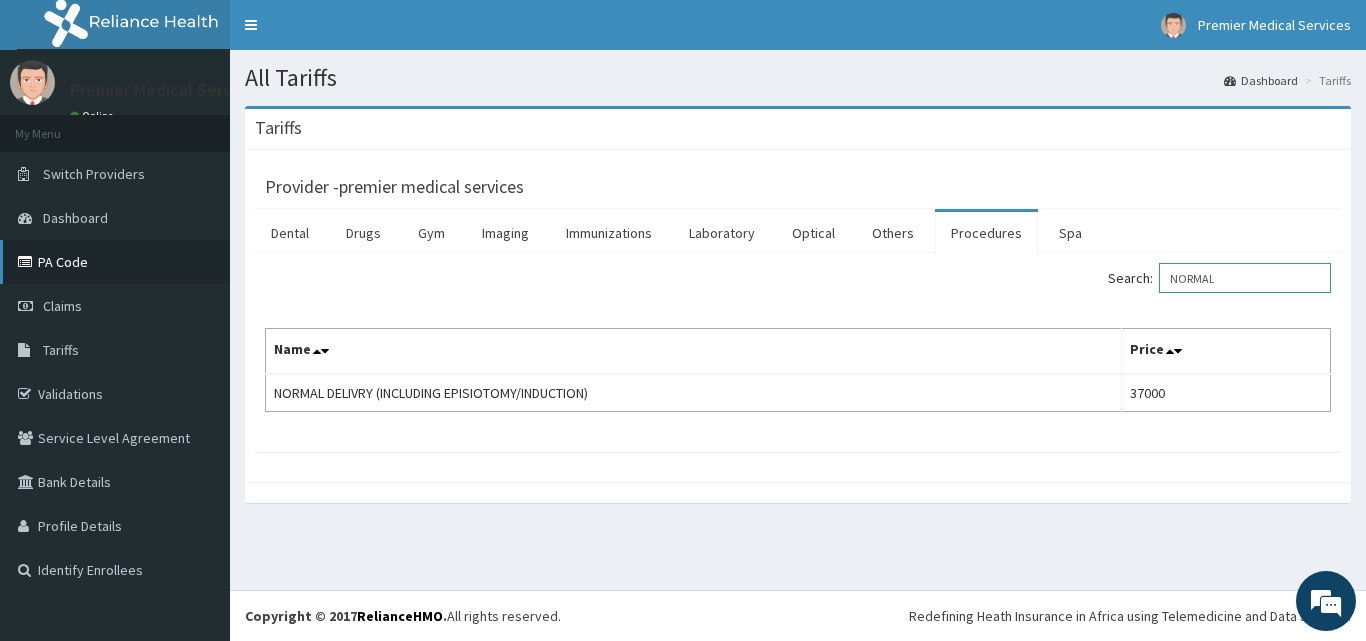 type on "NORMAL" 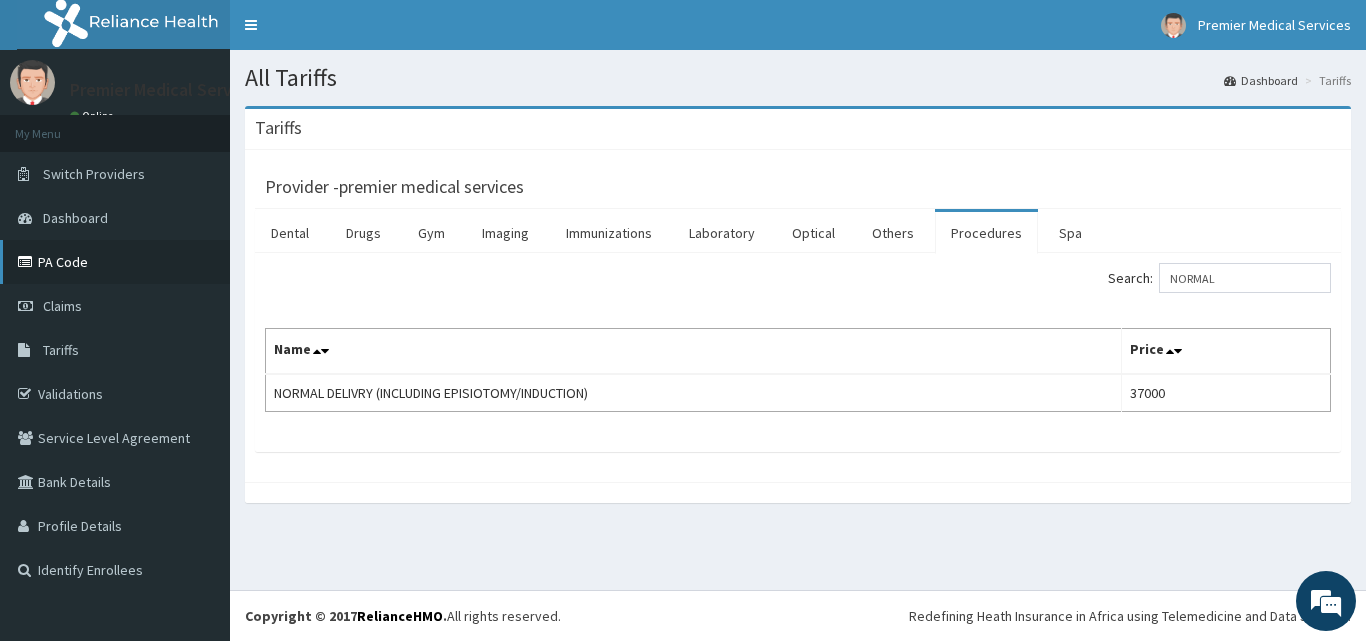 click on "PA Code" at bounding box center (115, 262) 